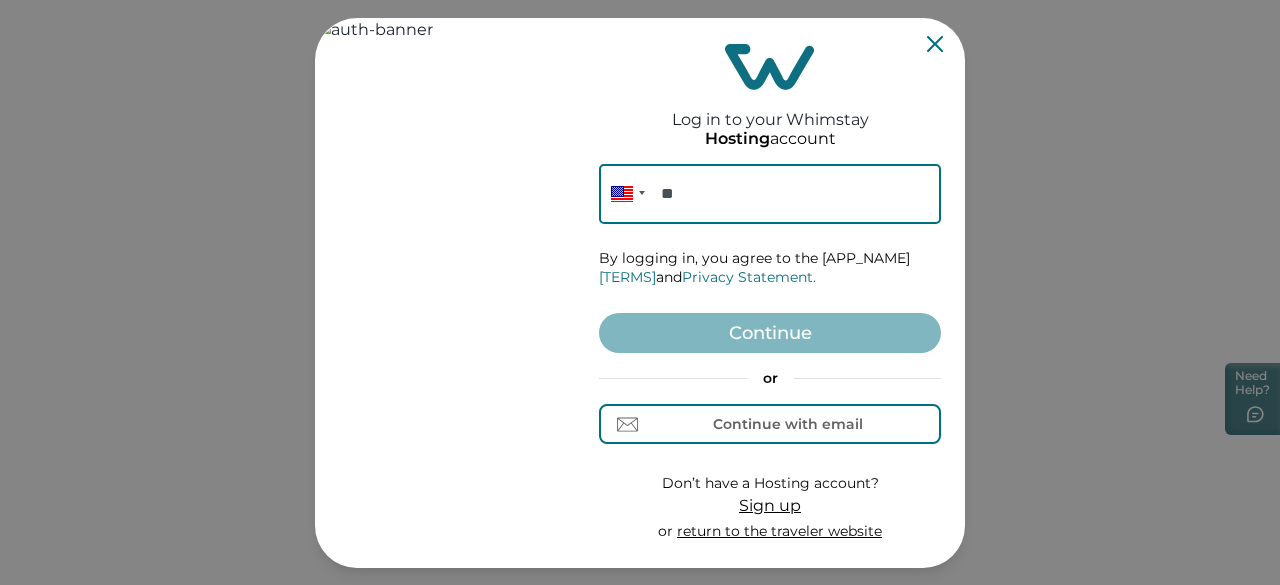 scroll, scrollTop: 0, scrollLeft: 0, axis: both 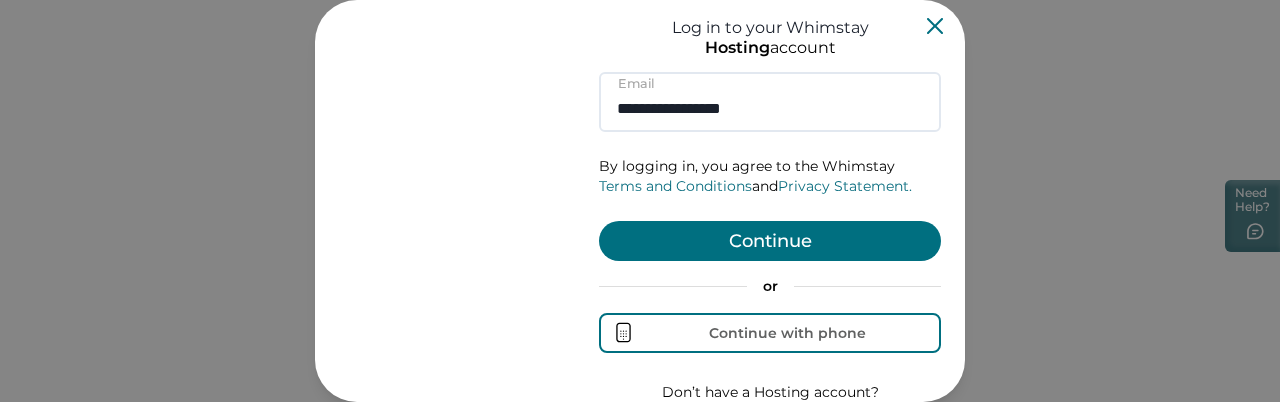 type on "**********" 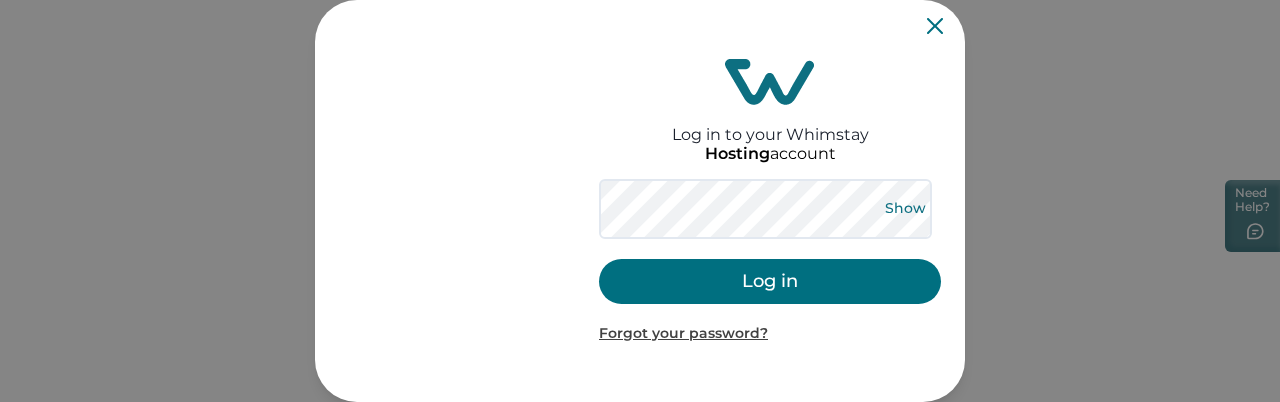 click on "Show" at bounding box center [905, 209] 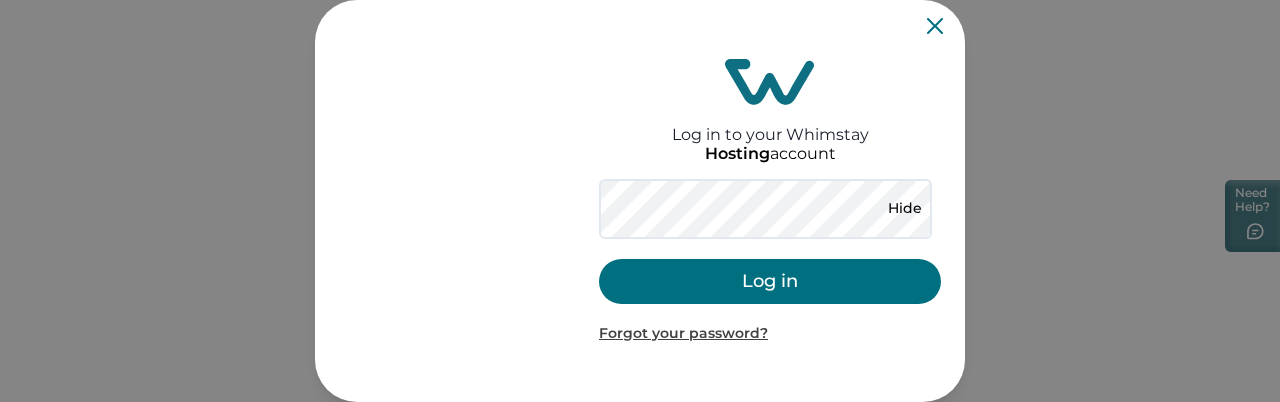 click on "Log in" at bounding box center (770, 281) 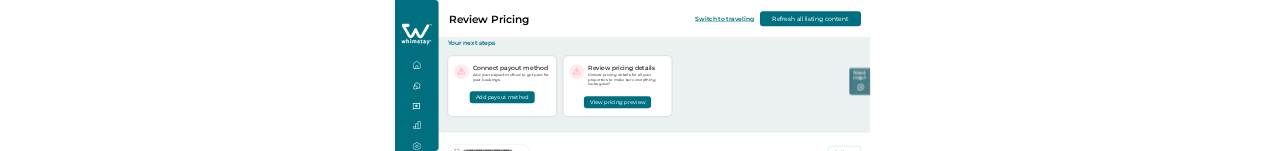 scroll, scrollTop: 0, scrollLeft: 0, axis: both 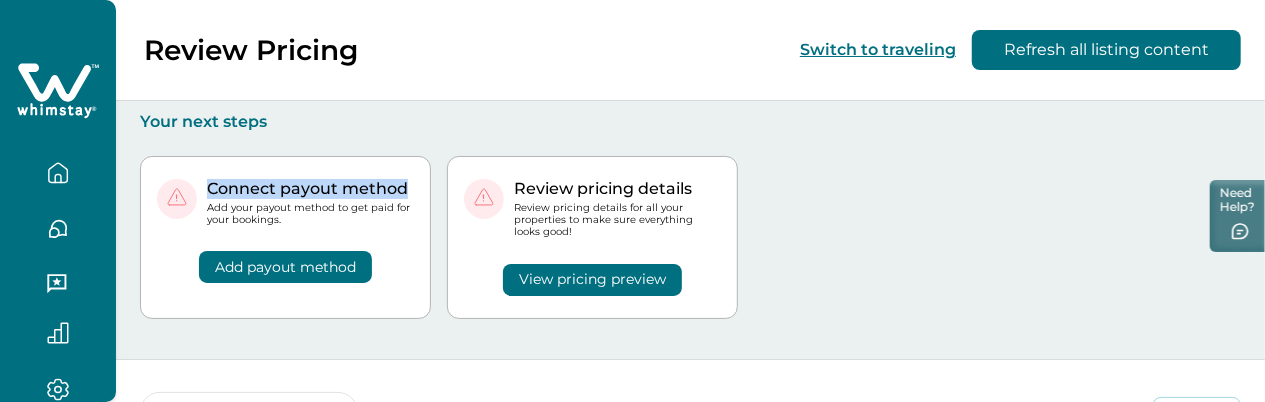 drag, startPoint x: 208, startPoint y: 189, endPoint x: 415, endPoint y: 193, distance: 207.03865 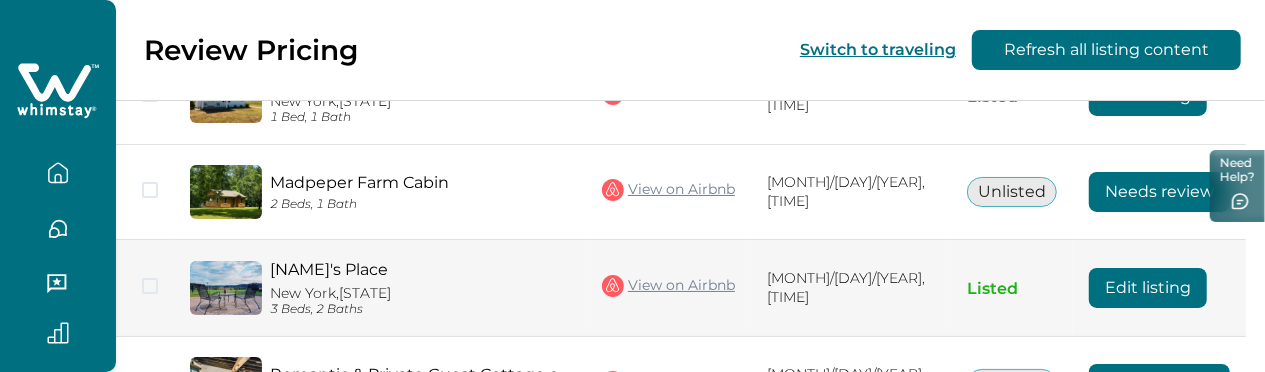 scroll, scrollTop: 461, scrollLeft: 0, axis: vertical 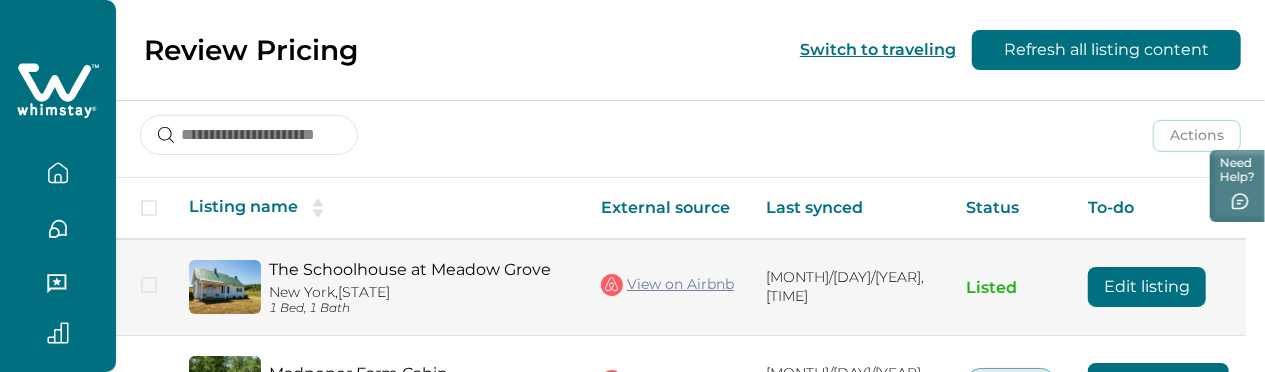 click on "Edit listing" at bounding box center (1147, 287) 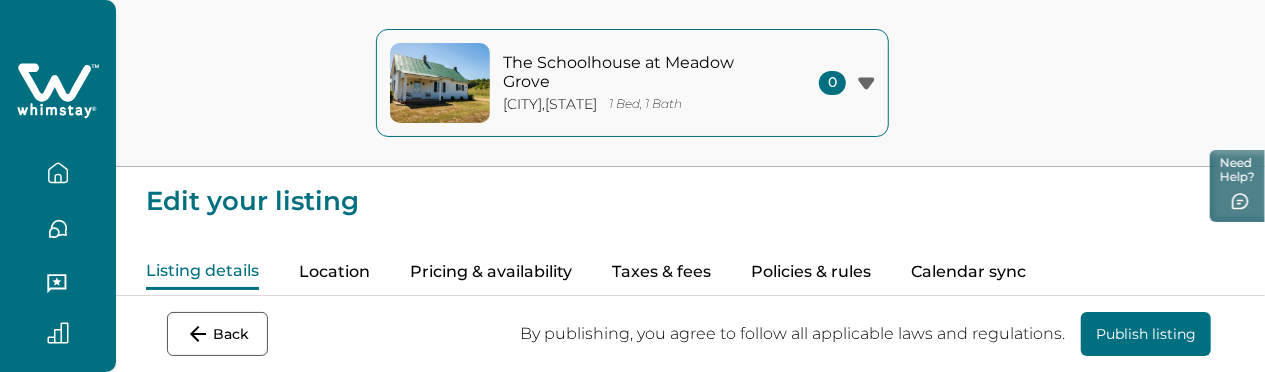 click on "Pricing & availability" at bounding box center [491, 272] 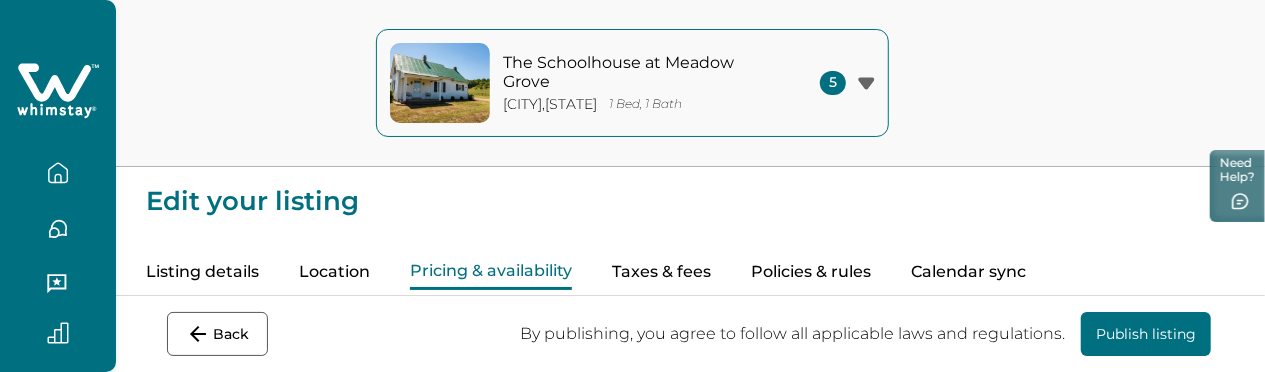 click on "Pricing & availability" at bounding box center (491, 272) 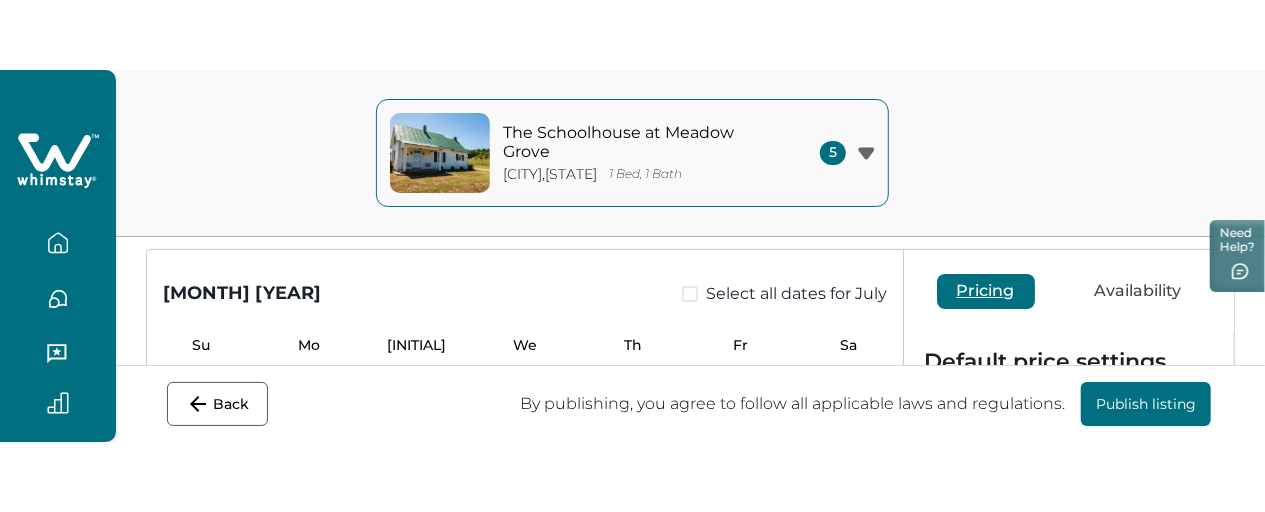 scroll, scrollTop: 155, scrollLeft: 0, axis: vertical 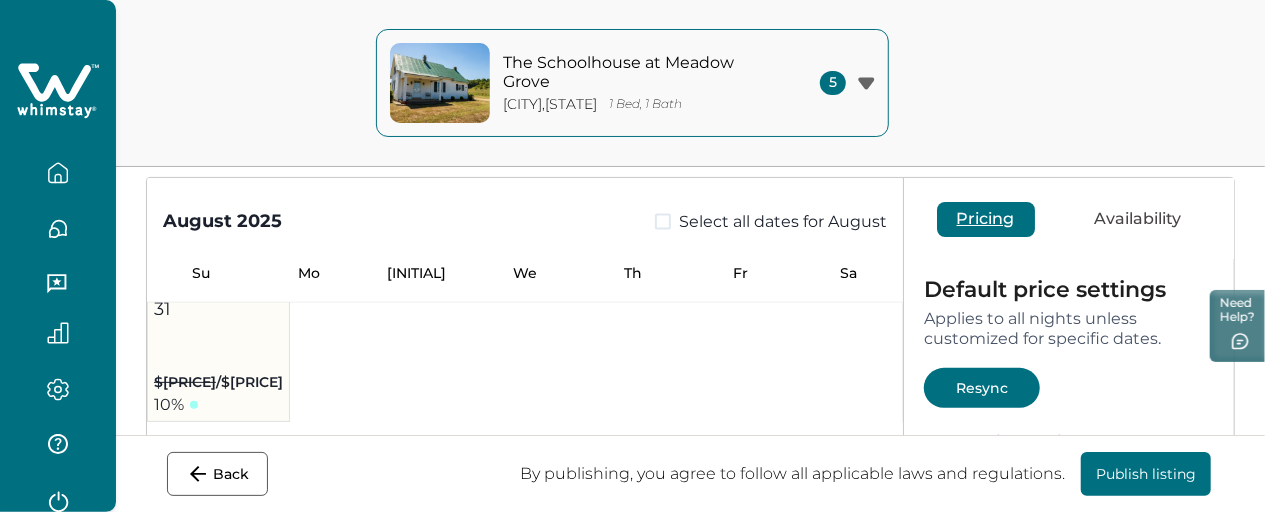 click on "31 $200  /  $180 10 %" at bounding box center [219, 357] 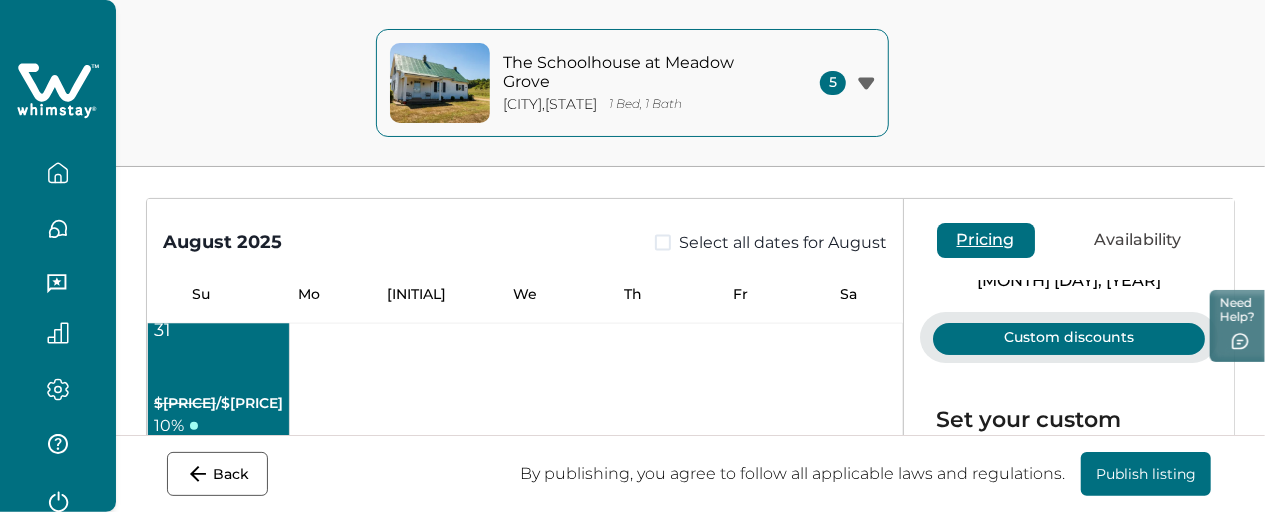 scroll, scrollTop: 136, scrollLeft: 0, axis: vertical 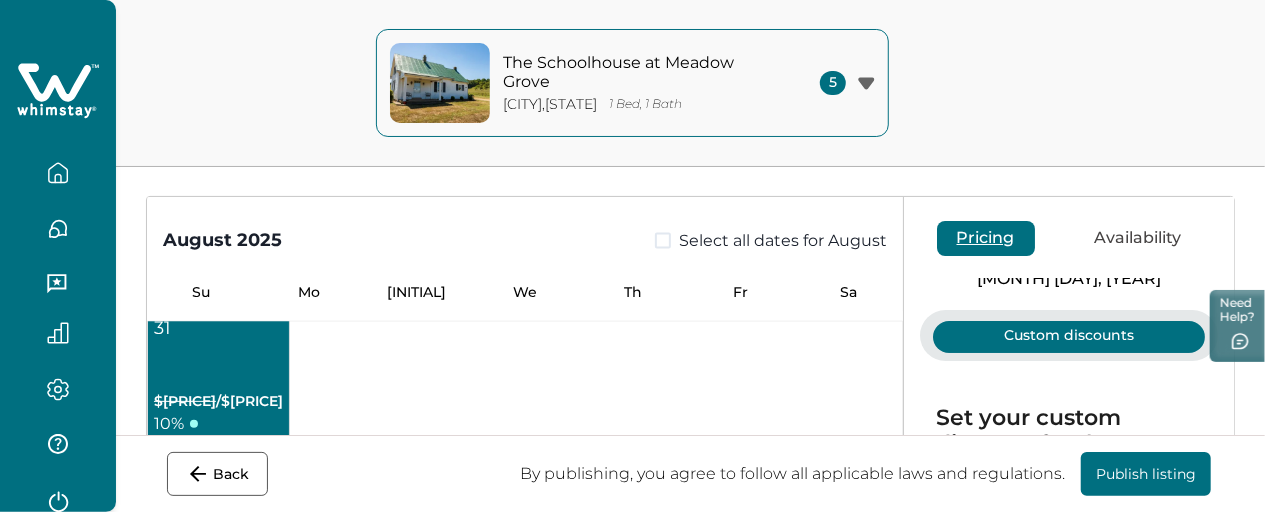 type 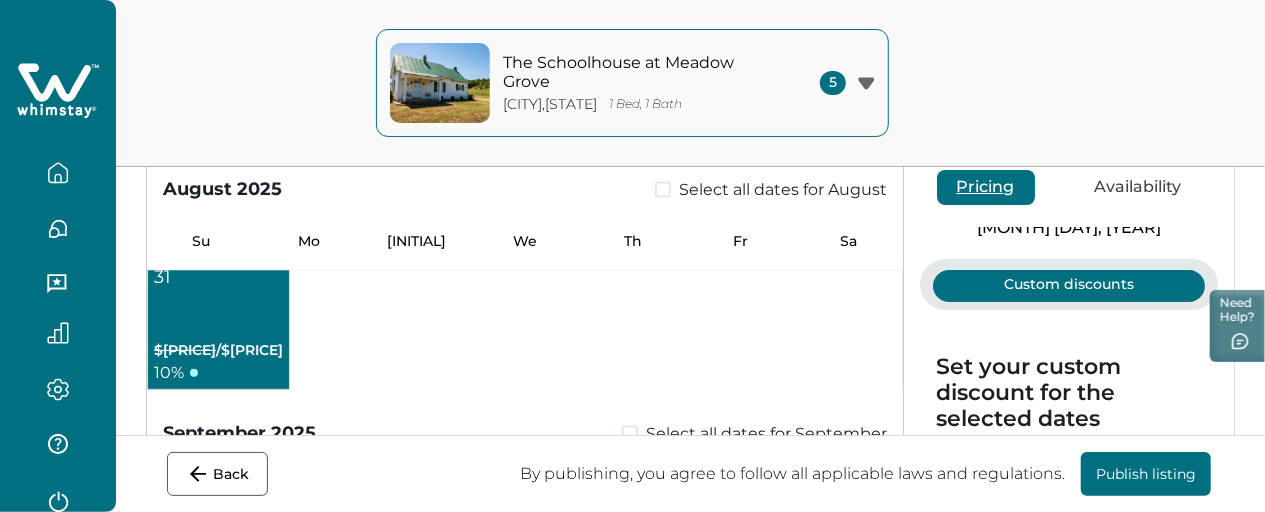 scroll, scrollTop: 184, scrollLeft: 0, axis: vertical 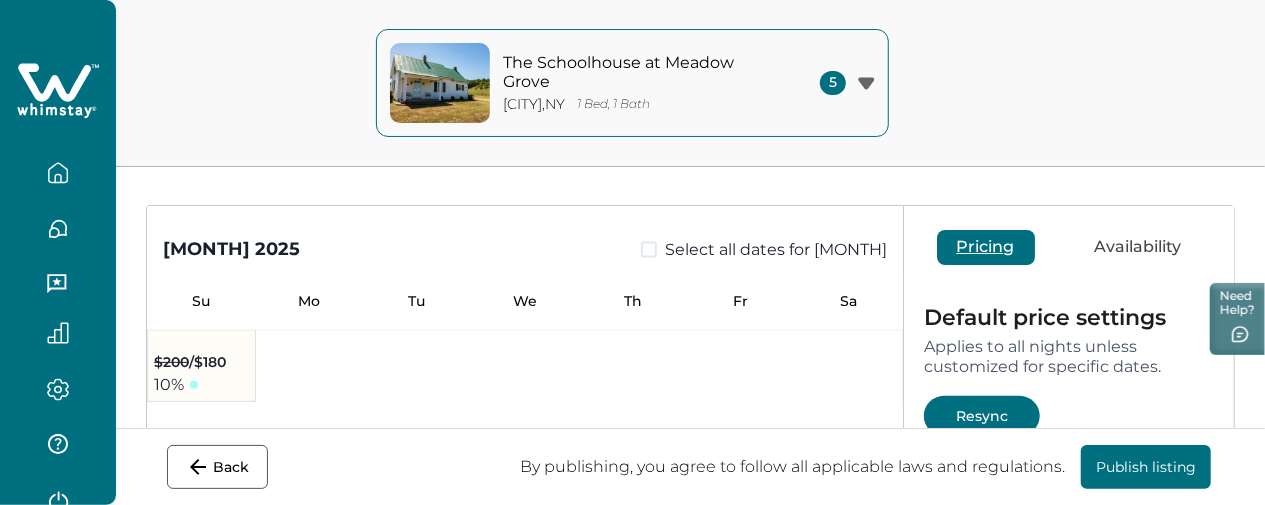 click on "$200  /  $180" at bounding box center (190, 362) 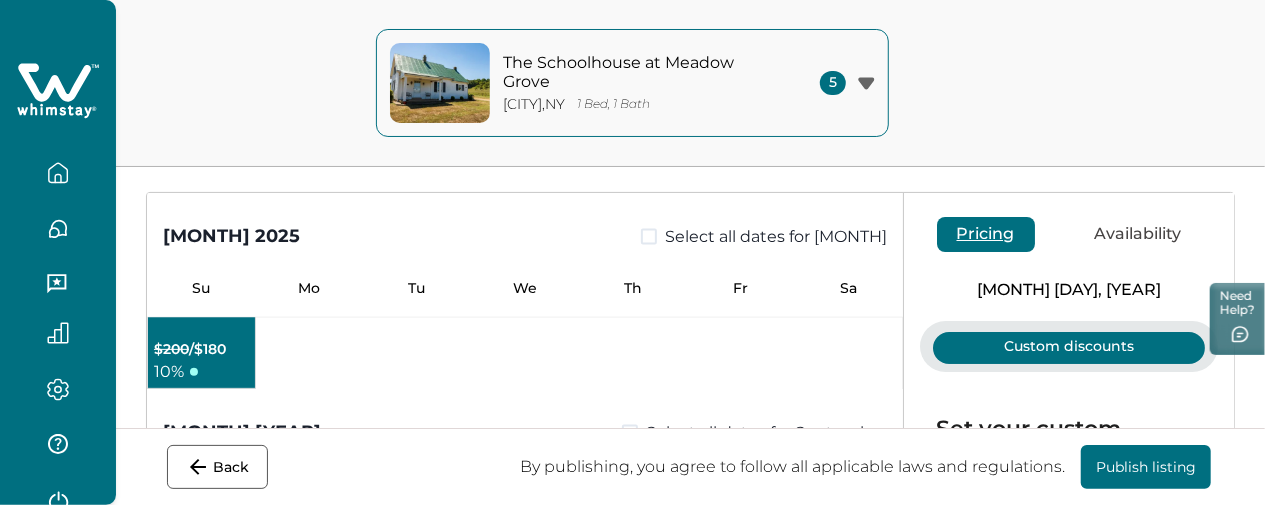 scroll, scrollTop: 219, scrollLeft: 0, axis: vertical 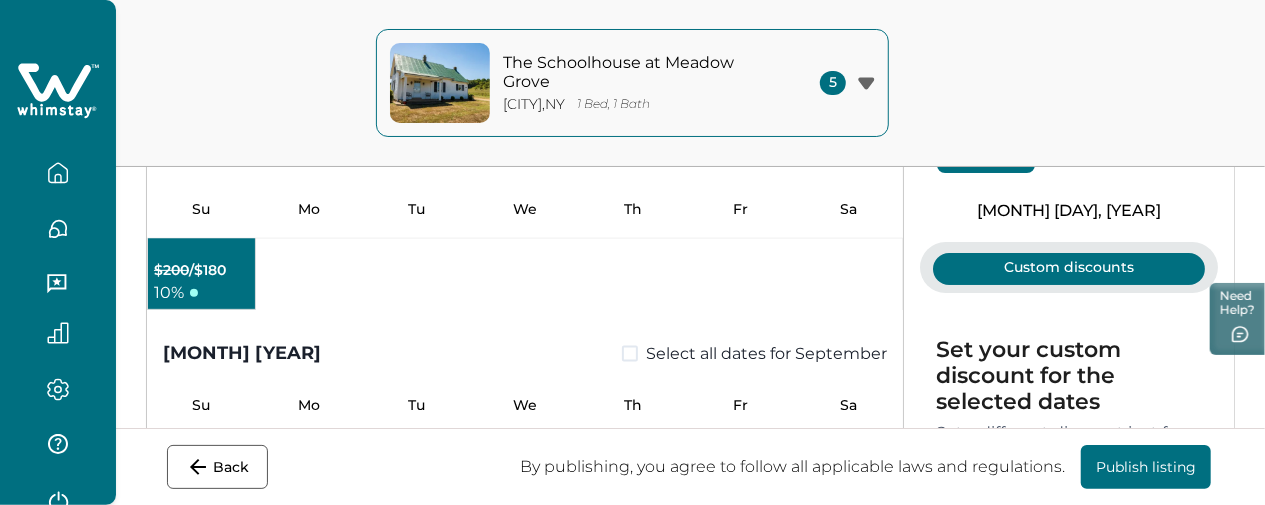 click on "1 Booked or not available on Airbnb 2 Booked or not available on Airbnb 3 Booked or not available on Airbnb 4 Booked or not available on Airbnb 5 Booked or not available on Airbnb 6 Booked or not available on Airbnb 7 Booked or not available on Airbnb 8 Booked or not available on Airbnb 9 Booked or not available on Airbnb 10 Booked or not available on Airbnb 11 Booked or not available on Airbnb 12 Booked or not available on Airbnb 13 Booked or not available on Airbnb 14 Booked or not available on Airbnb 15 Booked or not available on Airbnb 16 Booked or not available on Airbnb 17 Booked or not available on Airbnb 18 Booked or not available on Airbnb 19 Booked or not available on Airbnb 20 Booked or not available on Airbnb 21 Booked or not available on Airbnb 22 Booked or not available on Airbnb 23 Booked or not available on Airbnb 24 Booked or not available on Airbnb 25 Booked or not available on Airbnb 26 Booked or not available on Airbnb 27 Booked or not available on Airbnb 28 29 30 31 $200  /  $180 10 %" at bounding box center (525, -81) 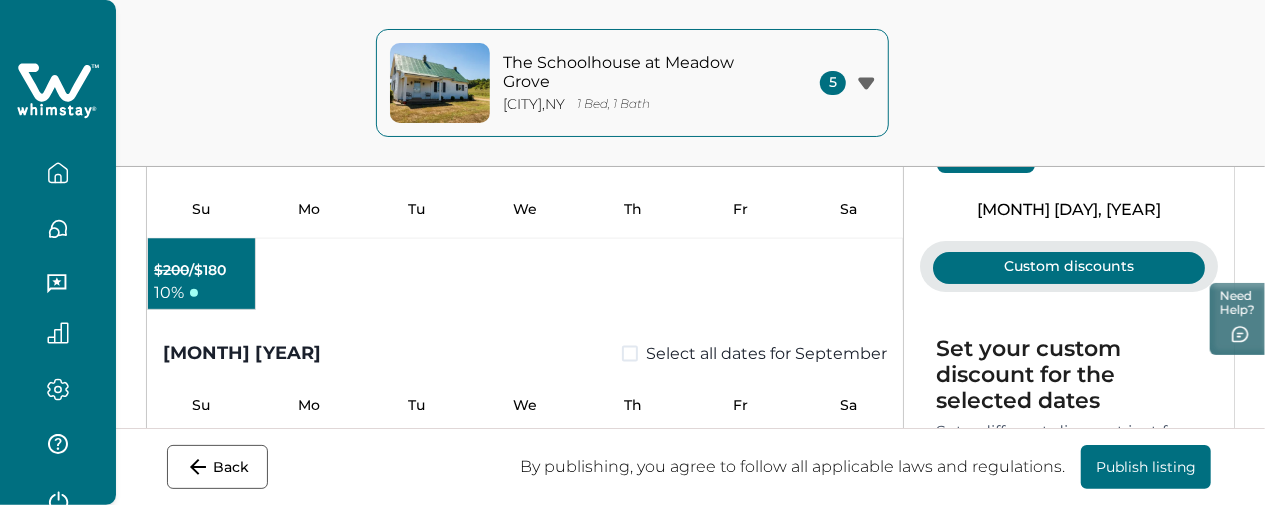 scroll, scrollTop: 0, scrollLeft: 0, axis: both 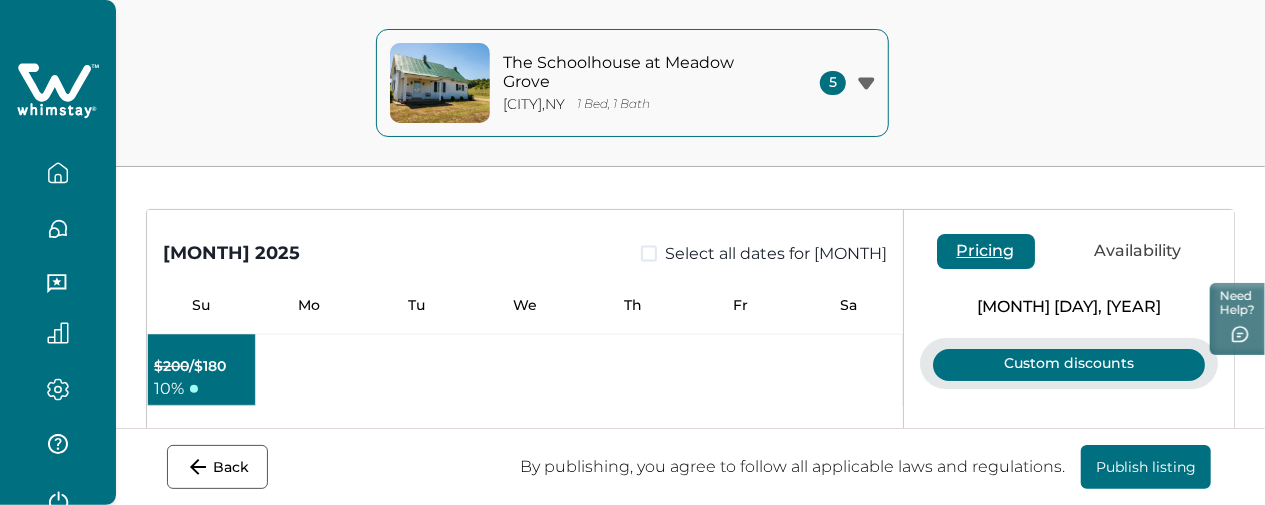 click on "Pricing" at bounding box center (986, 251) 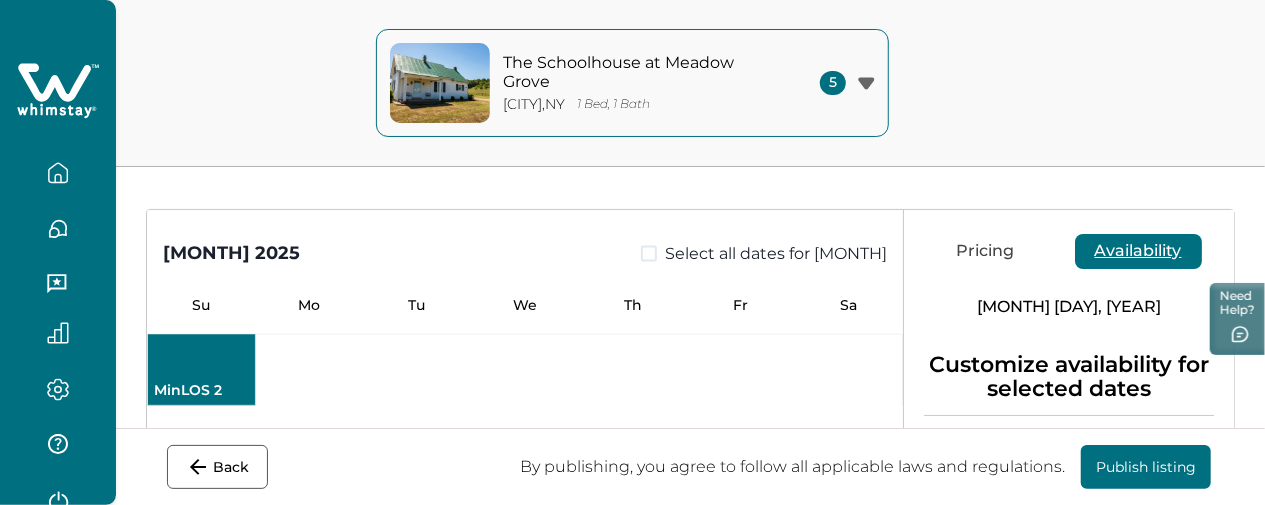 click on "Availability" at bounding box center (1138, 251) 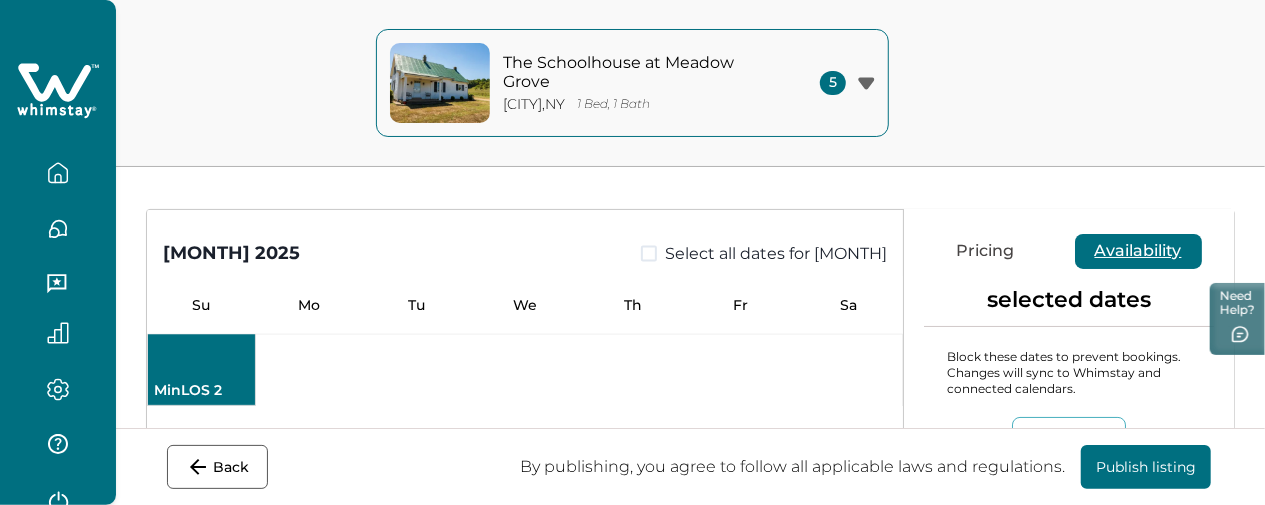 scroll, scrollTop: 0, scrollLeft: 0, axis: both 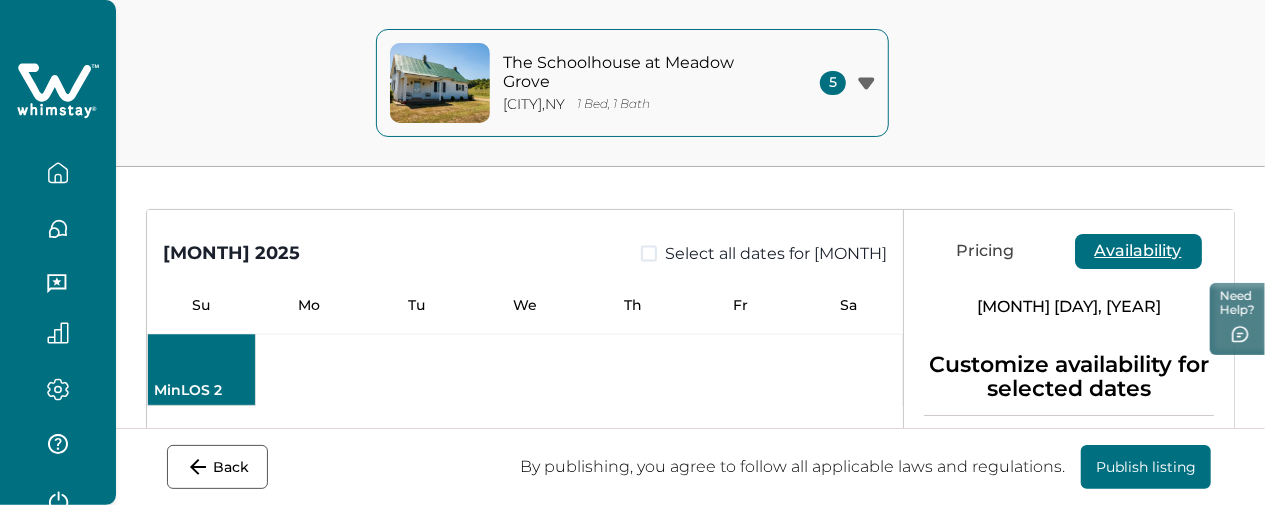 type 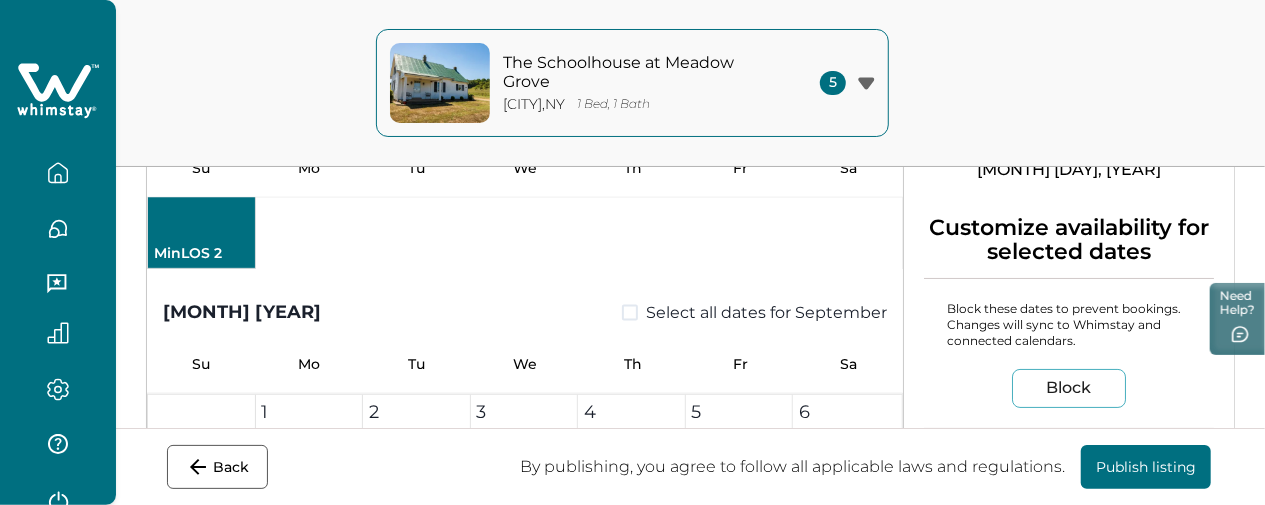 scroll, scrollTop: 261, scrollLeft: 0, axis: vertical 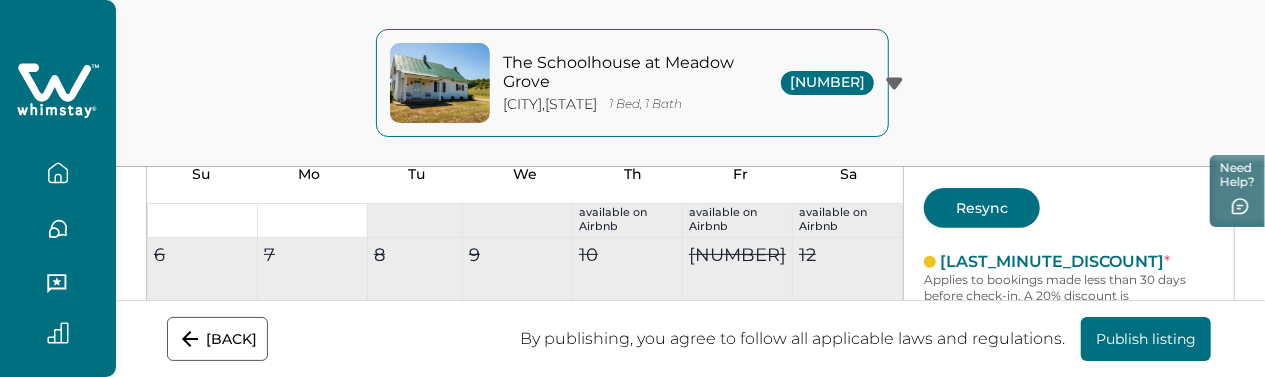 click on "Resync" at bounding box center [982, 208] 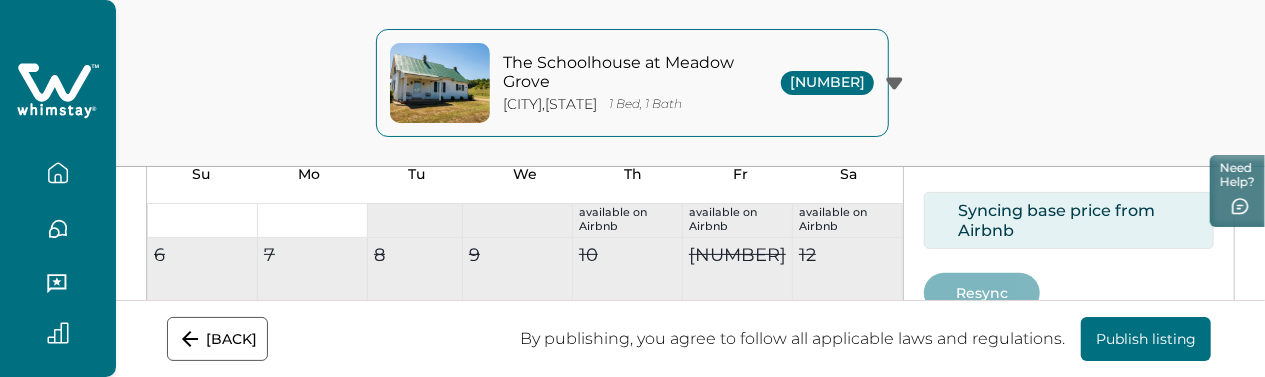 scroll, scrollTop: 63, scrollLeft: 0, axis: vertical 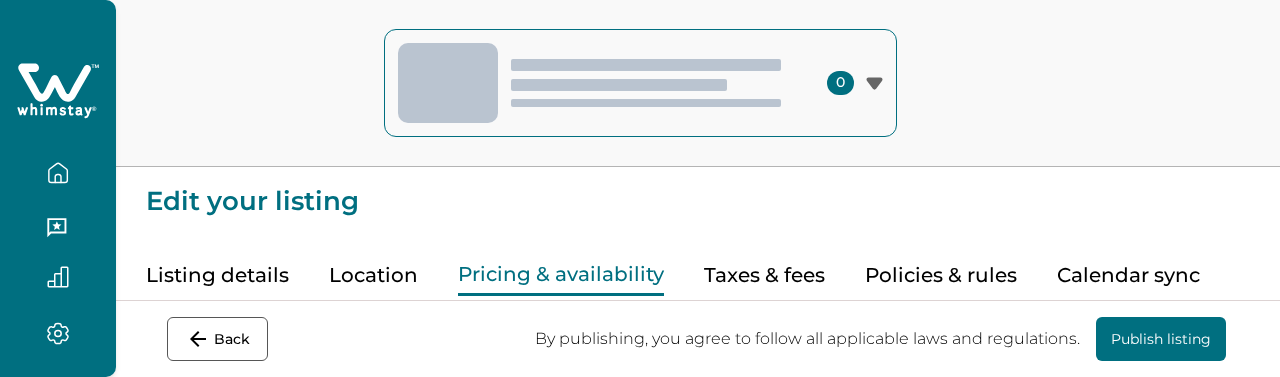 click on "Applies to all nights unless customized for specific dates." at bounding box center [1071, 492] 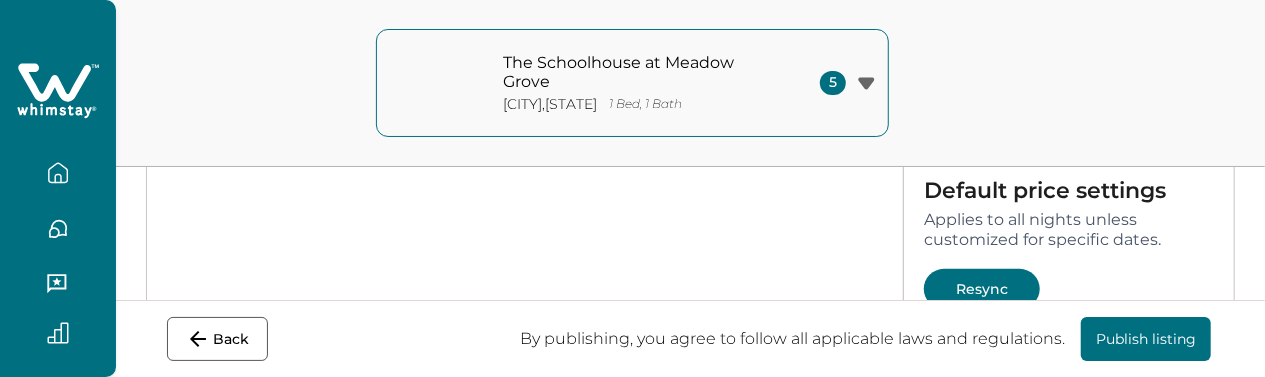 scroll, scrollTop: 254, scrollLeft: 0, axis: vertical 